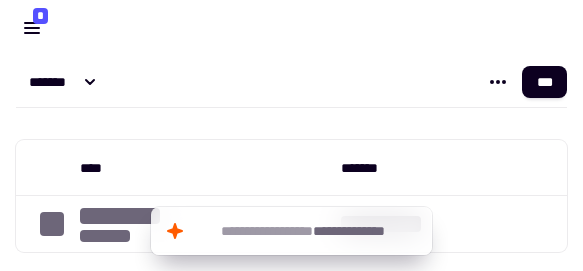 scroll, scrollTop: 0, scrollLeft: 0, axis: both 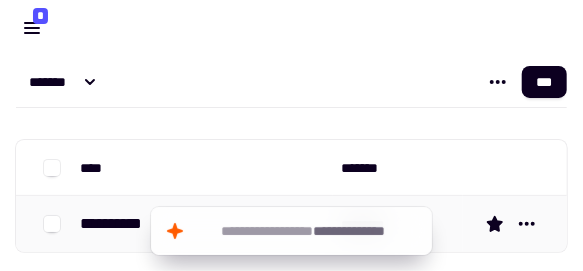 click on "**********" at bounding box center (119, 224) 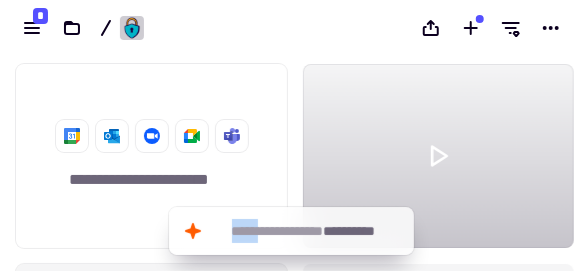 scroll, scrollTop: 0, scrollLeft: 0, axis: both 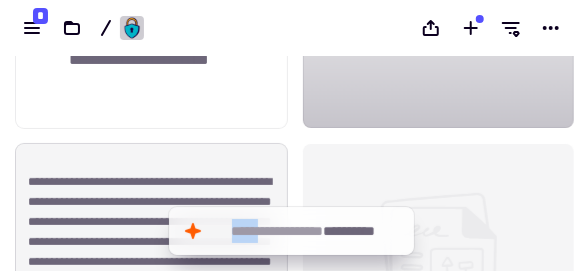 drag, startPoint x: 88, startPoint y: 225, endPoint x: 61, endPoint y: 190, distance: 44.20407 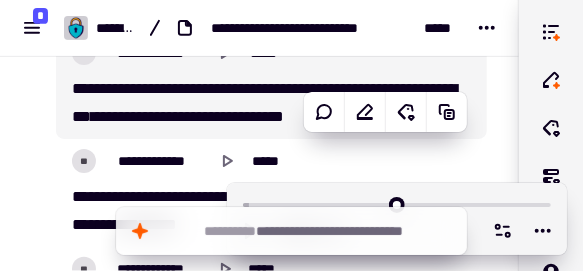 scroll, scrollTop: 26446, scrollLeft: 0, axis: vertical 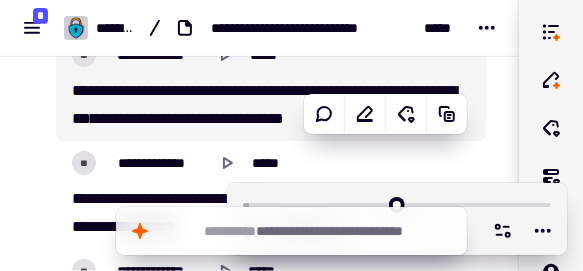 click on "[FIRST] [LAST] [ADDRESS] [CITY], [STATE] [ZIP] [COUNTRY] [PHONE] [EMAIL]" at bounding box center [264, 105] 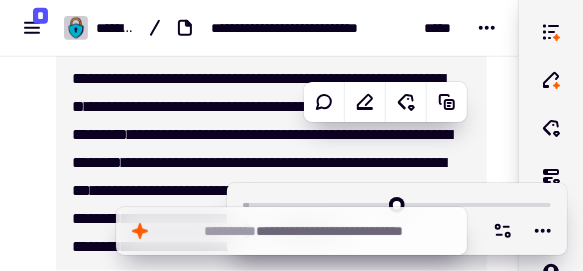 scroll, scrollTop: 26680, scrollLeft: 0, axis: vertical 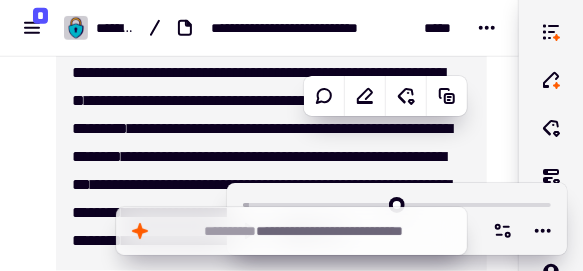 click on "[FIRST] [LAST] [ADDRESS] [CITY], [STATE] [ZIP] [COUNTRY] [PHONE] [EMAIL]" at bounding box center (264, 199) 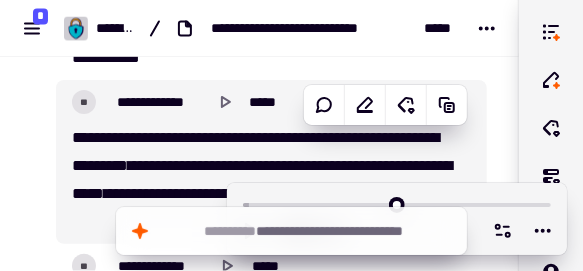 scroll, scrollTop: 27243, scrollLeft: 0, axis: vertical 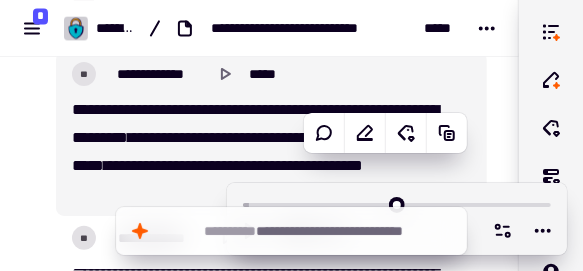 click on "*****" at bounding box center [88, 165] 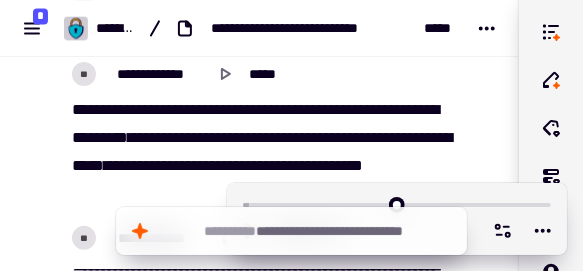 click on "*****" at bounding box center (88, 165) 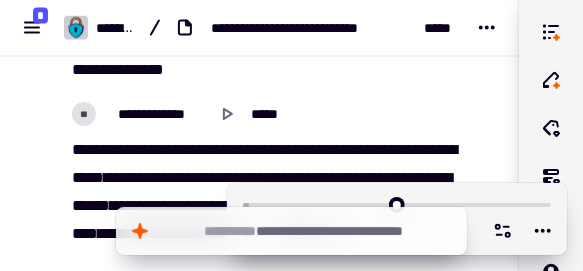 scroll, scrollTop: 30624, scrollLeft: 0, axis: vertical 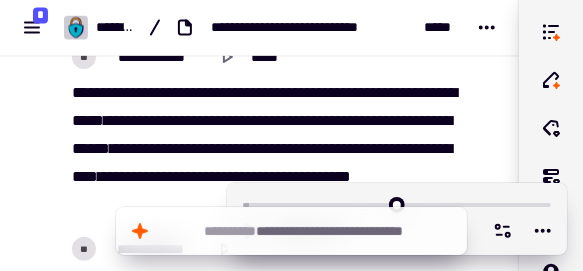 click on "[FIRST] [LAST] [ADDRESS] [CITY], [STATE] [ZIP] [COUNTRY] [PHONE] [EMAIL]" at bounding box center (264, 149) 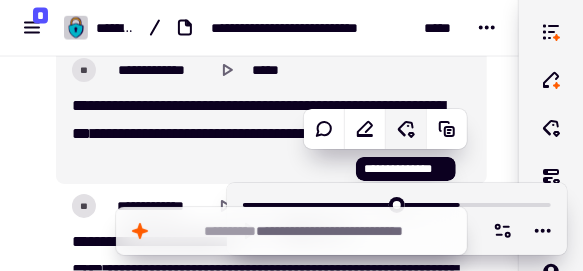 scroll, scrollTop: 32272, scrollLeft: 0, axis: vertical 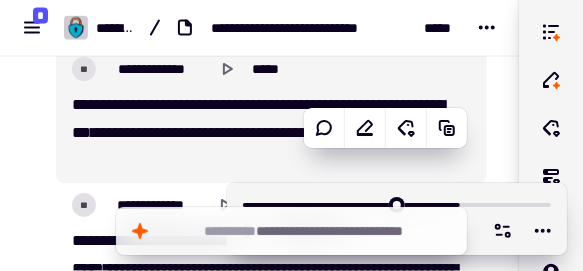 click on "[FIRST] [LAST] [ADDRESS] [CITY], [STATE] [ZIP] [COUNTRY] [PHONE] [EMAIL]" at bounding box center [264, 133] 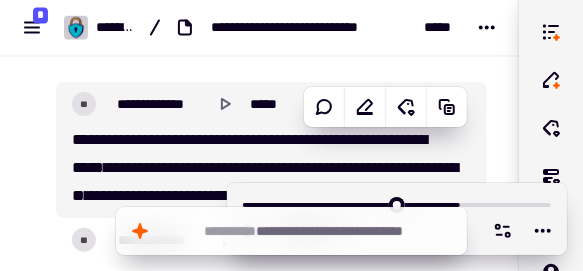 scroll, scrollTop: 32398, scrollLeft: 0, axis: vertical 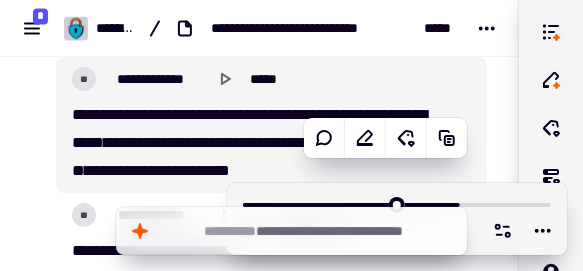 click on "****" at bounding box center [164, 142] 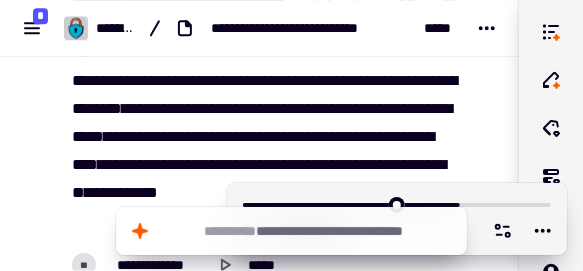 scroll, scrollTop: 32757, scrollLeft: 0, axis: vertical 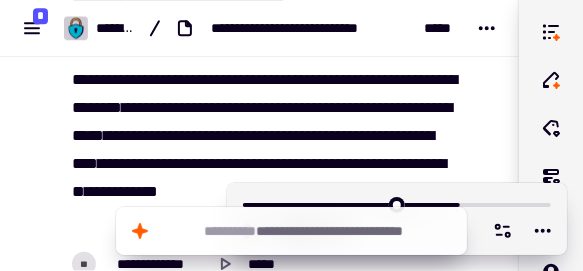 click on "**********" at bounding box center (259, -12046) 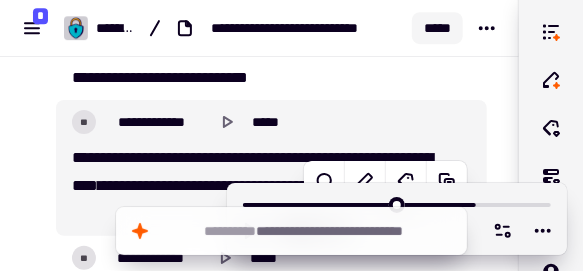 scroll, scrollTop: 33090, scrollLeft: 0, axis: vertical 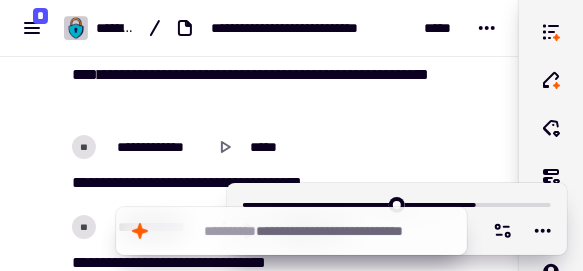 click on "**********" at bounding box center (259, -12379) 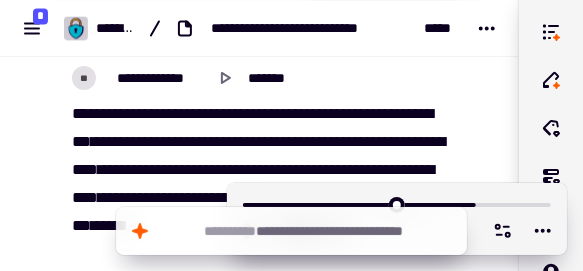 scroll, scrollTop: 34241, scrollLeft: 0, axis: vertical 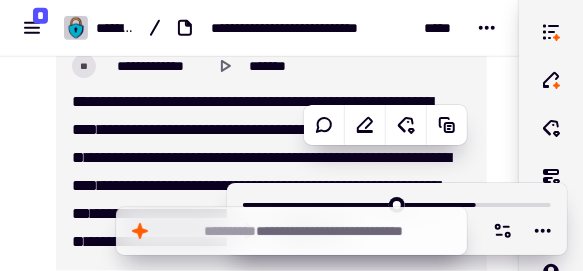 click on "*****" at bounding box center [87, 101] 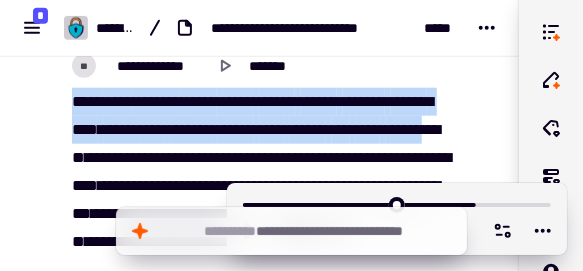drag, startPoint x: 75, startPoint y: 101, endPoint x: 251, endPoint y: 150, distance: 182.69373 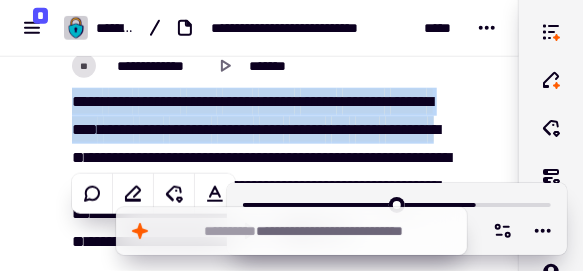 copy on "[FIRST] [LAST] [ADDRESS] [CITY], [STATE] [ZIP] [COUNTRY] [PHONE] [EMAIL]" 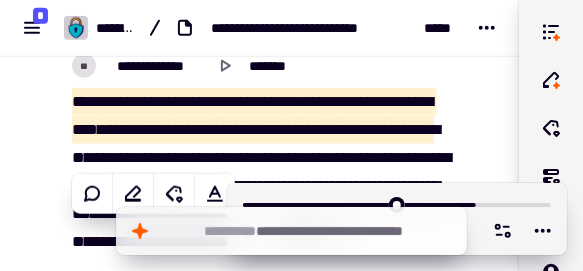scroll, scrollTop: 37287, scrollLeft: 0, axis: vertical 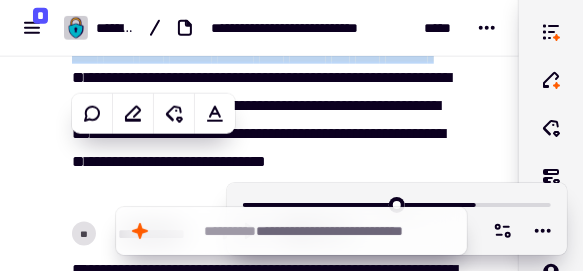 click on "[FIRST] [LAST] [ADDRESS] [CITY], [STATE] [ZIP] [COUNTRY] [PHONE] [EMAIL]" at bounding box center [264, 106] 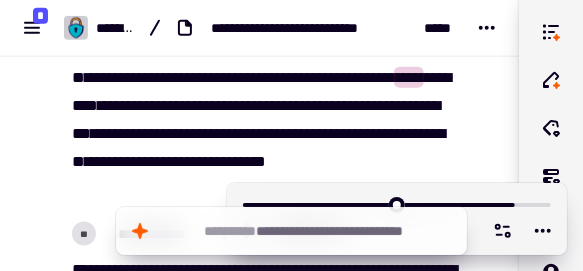 drag, startPoint x: 229, startPoint y: 129, endPoint x: 239, endPoint y: 167, distance: 39.293766 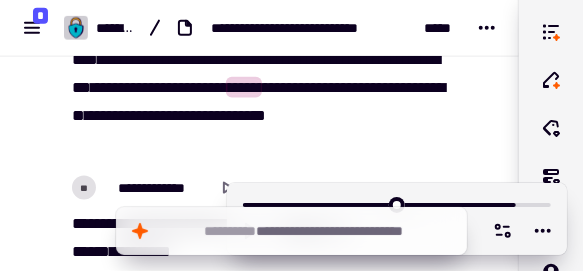 scroll, scrollTop: 37334, scrollLeft: 0, axis: vertical 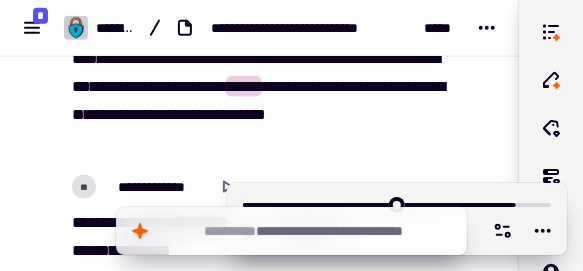 click on "*****" at bounding box center [244, 86] 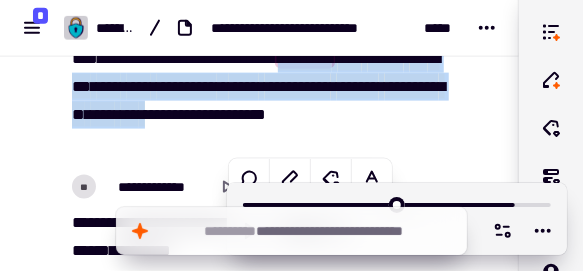 copy on "[FIRST] [LAST] [ADDRESS] [CITY], [STATE] [ZIP] [COUNTRY] [PHONE] [EMAIL]" 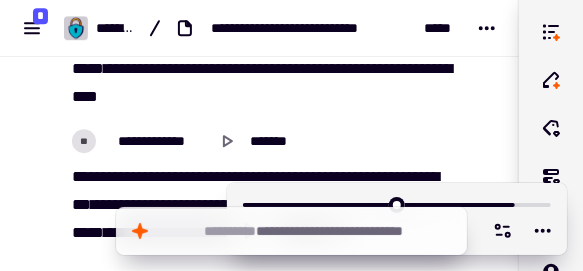 scroll, scrollTop: 38180, scrollLeft: 0, axis: vertical 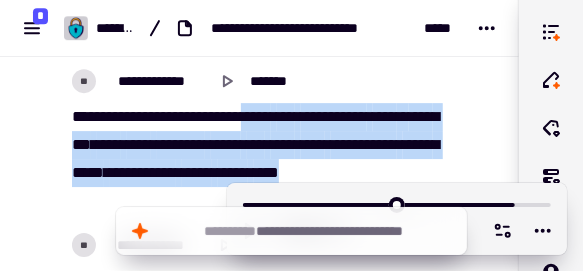 drag, startPoint x: 266, startPoint y: 119, endPoint x: 209, endPoint y: 199, distance: 98.229324 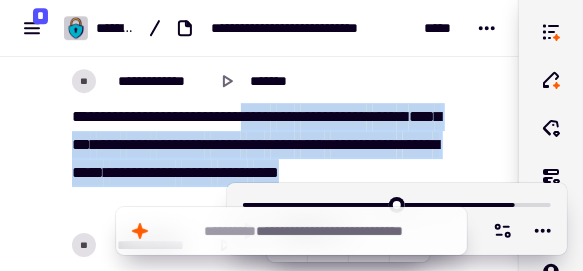copy on "[FIRST] [LAST] [ADDRESS] [CITY], [STATE] [ZIP] [COUNTRY] [PHONE] [EMAIL]" 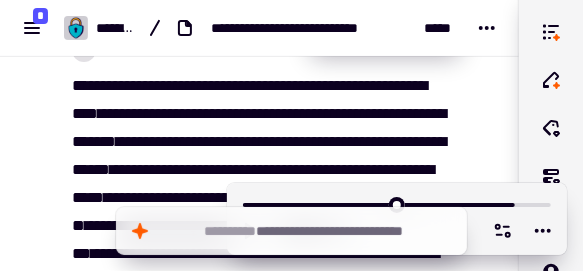 scroll, scrollTop: 38644, scrollLeft: 0, axis: vertical 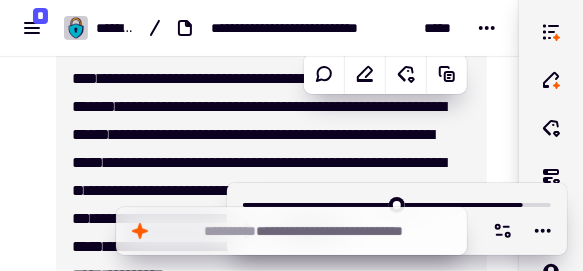 click on "[FIRST] [LAST] [ADDRESS] [CITY], [STATE] [ZIP] [COUNTRY] [PHONE] [EMAIL]" at bounding box center [264, 191] 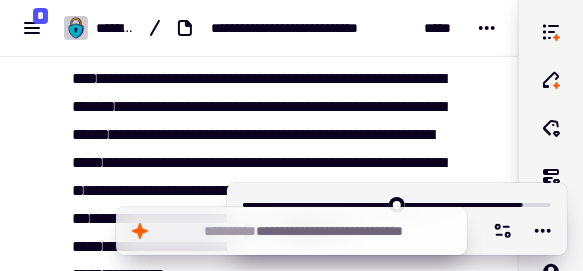 type on "******" 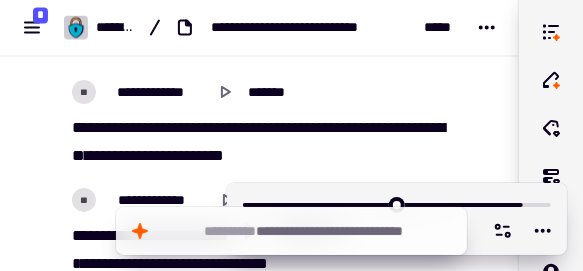 scroll, scrollTop: 39416, scrollLeft: 0, axis: vertical 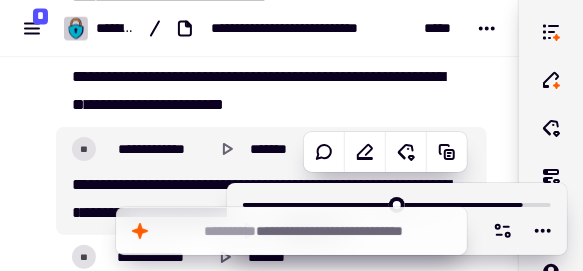 drag, startPoint x: 422, startPoint y: 138, endPoint x: 455, endPoint y: 121, distance: 37.12142 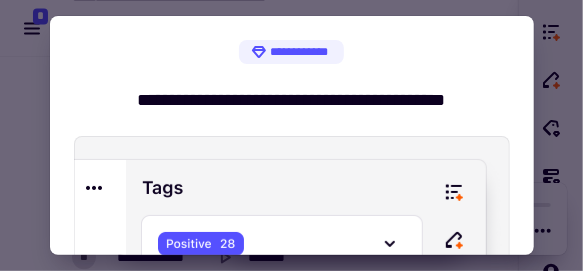 click at bounding box center (291, 135) 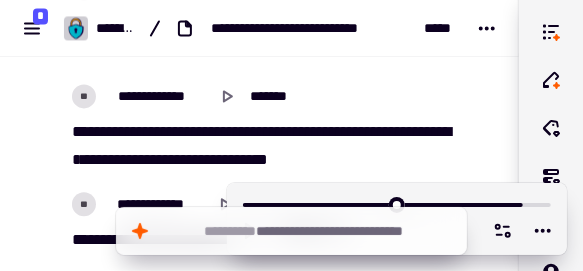 scroll, scrollTop: 39470, scrollLeft: 0, axis: vertical 